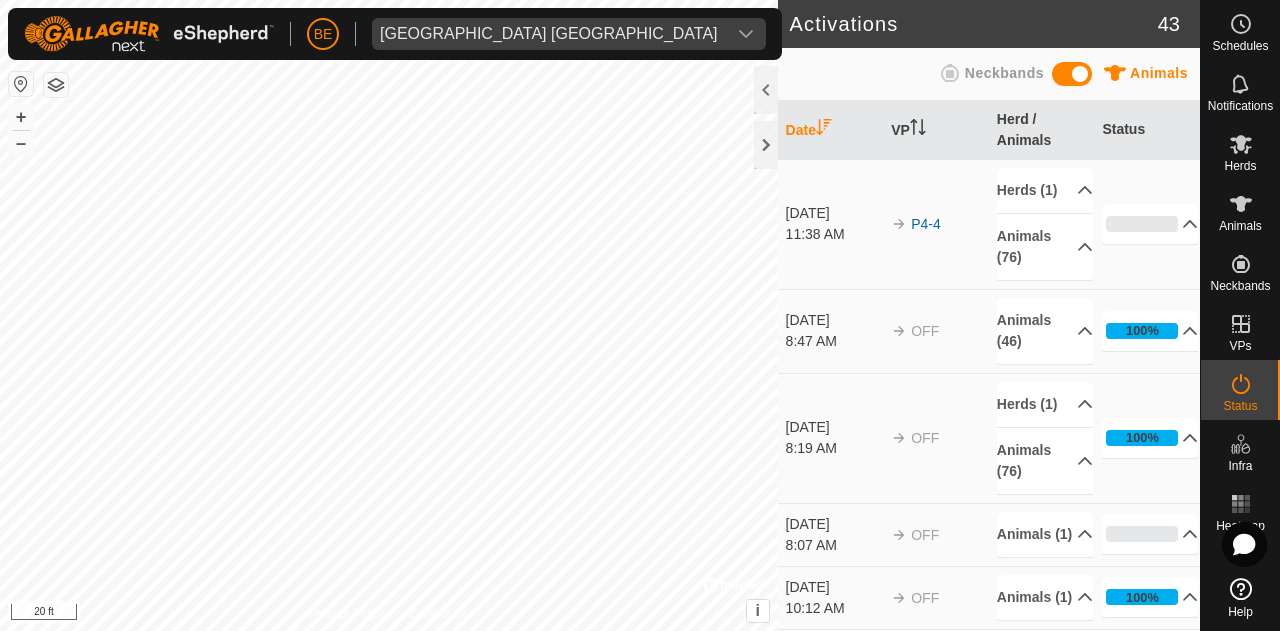 scroll, scrollTop: 0, scrollLeft: 0, axis: both 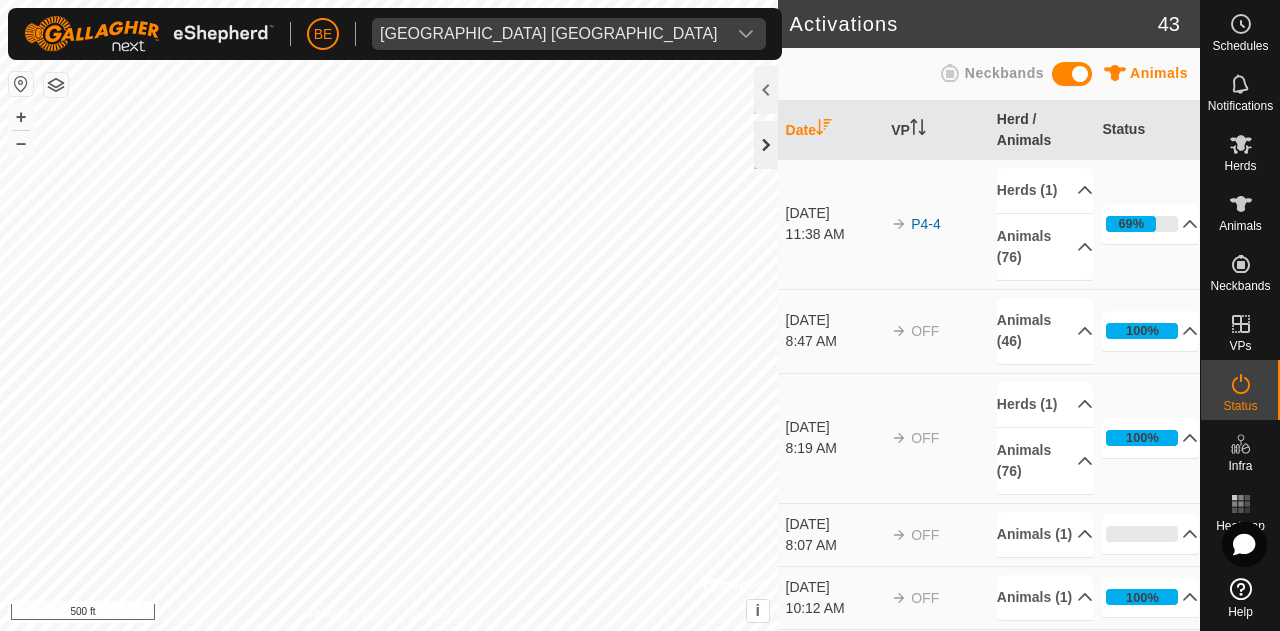 click 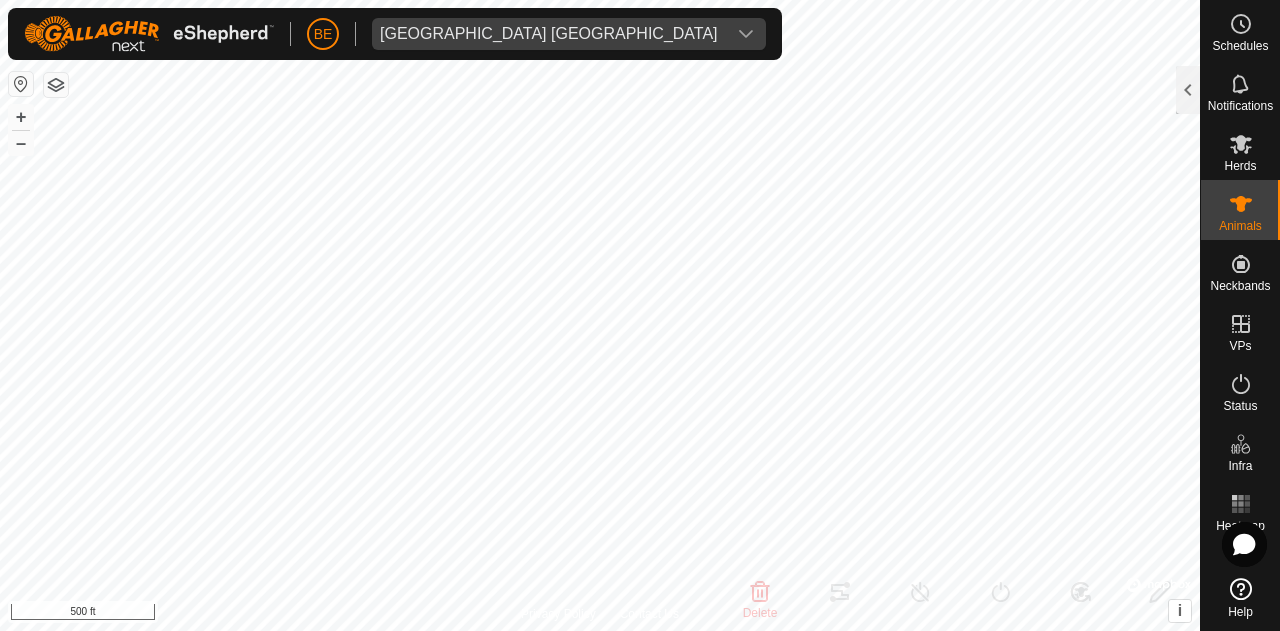 type on "460G" 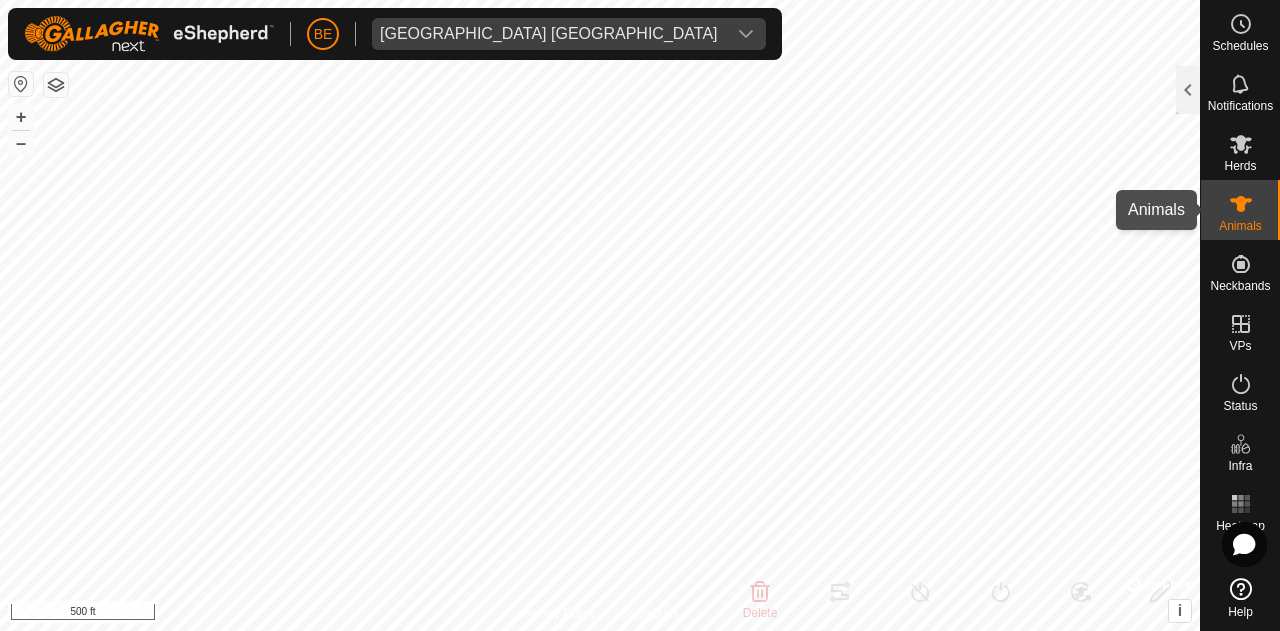 click 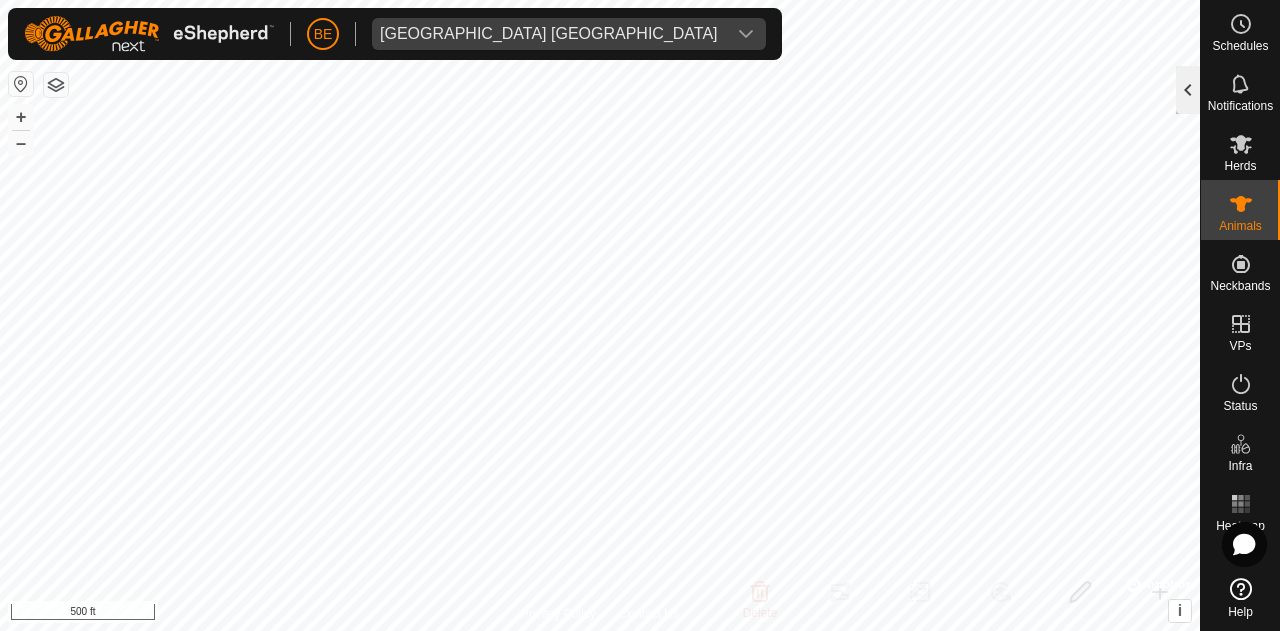 click 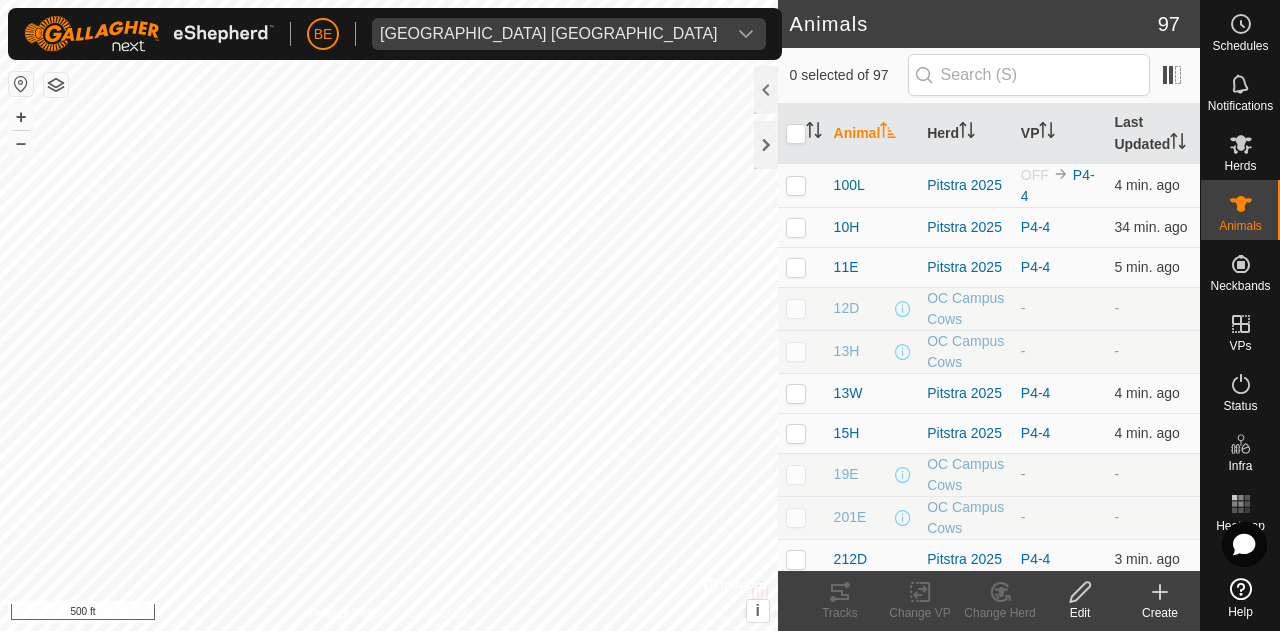checkbox on "true" 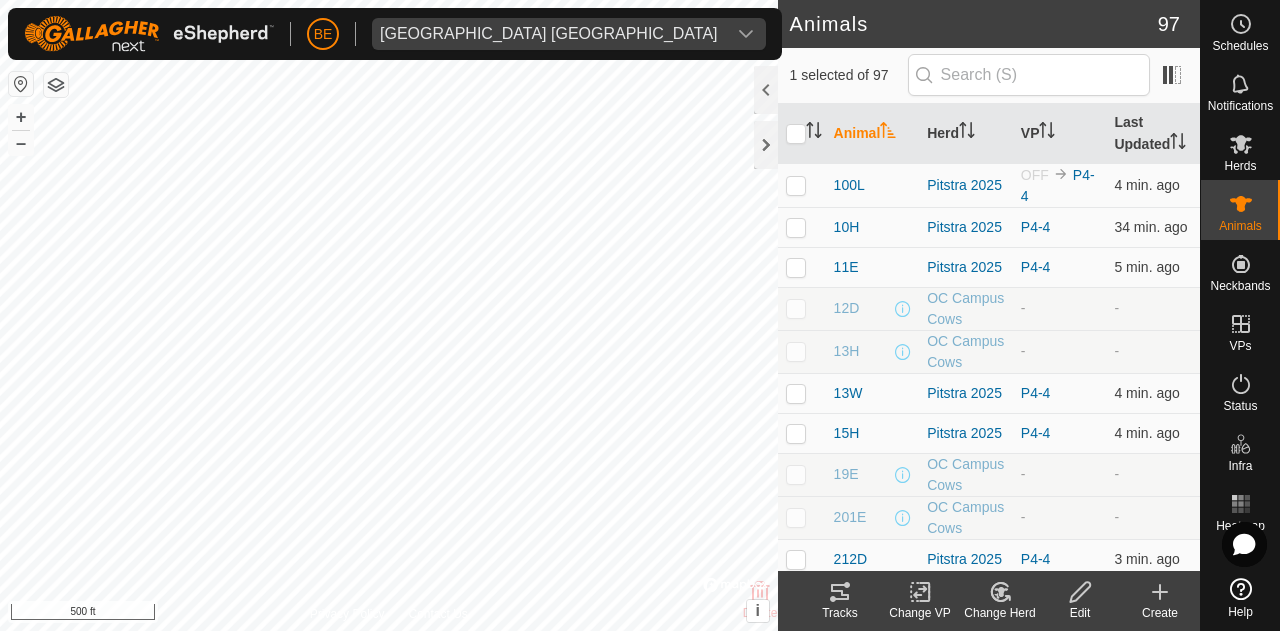 click 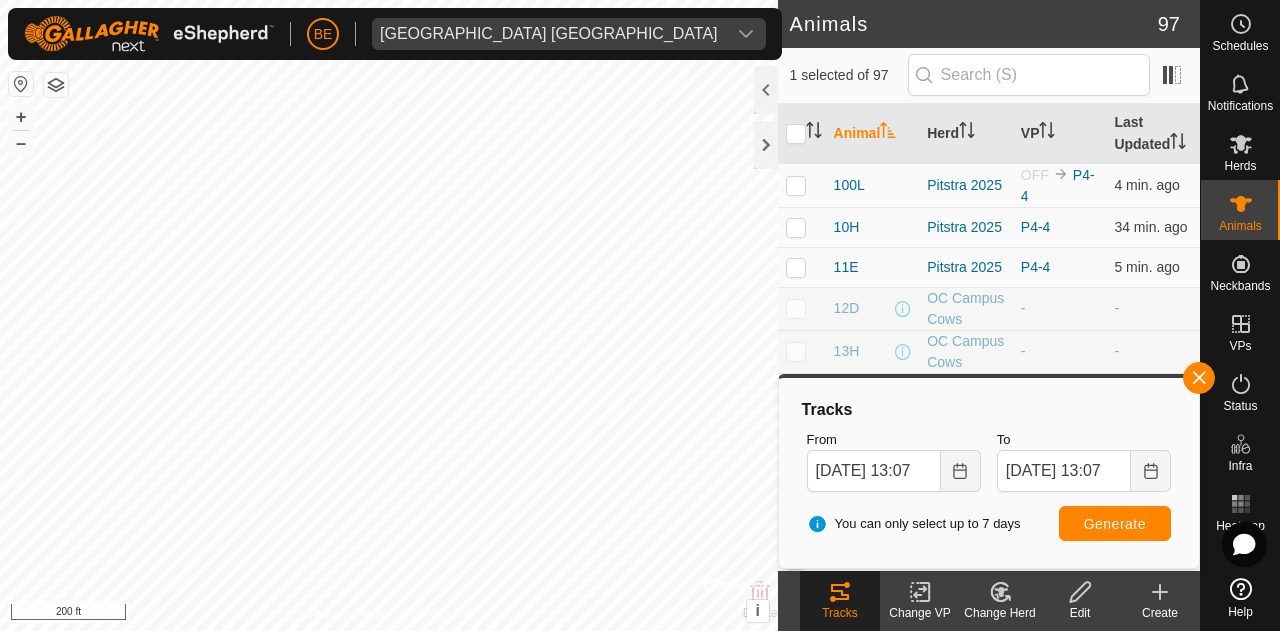 checkbox on "true" 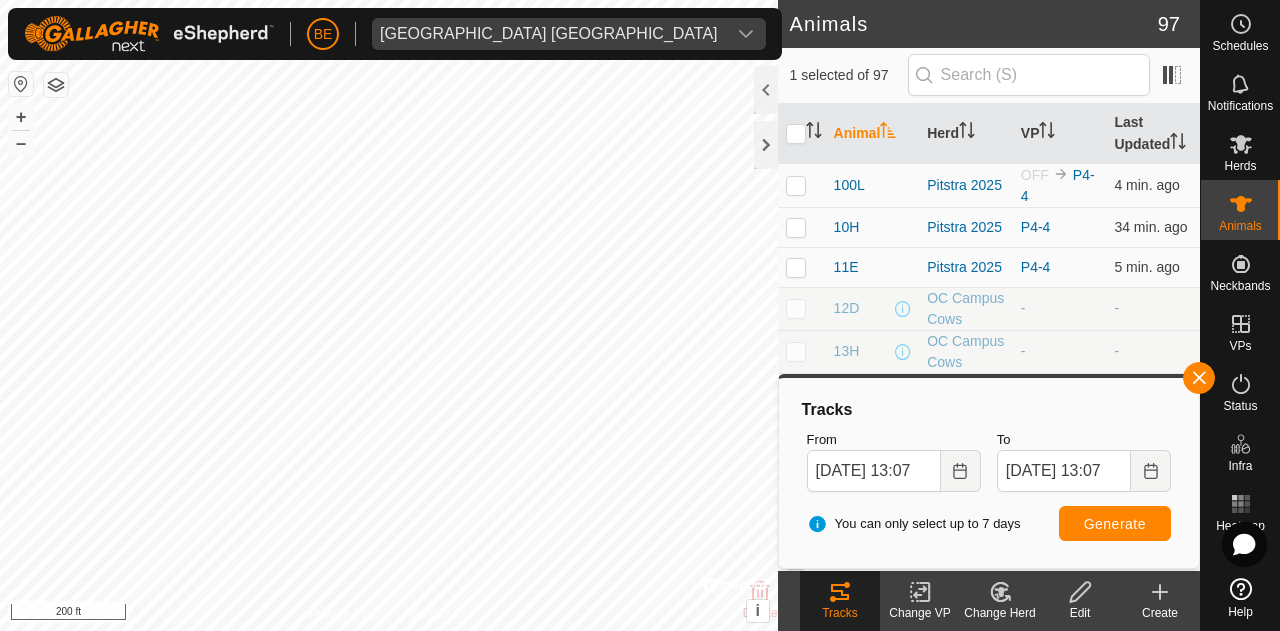 checkbox on "false" 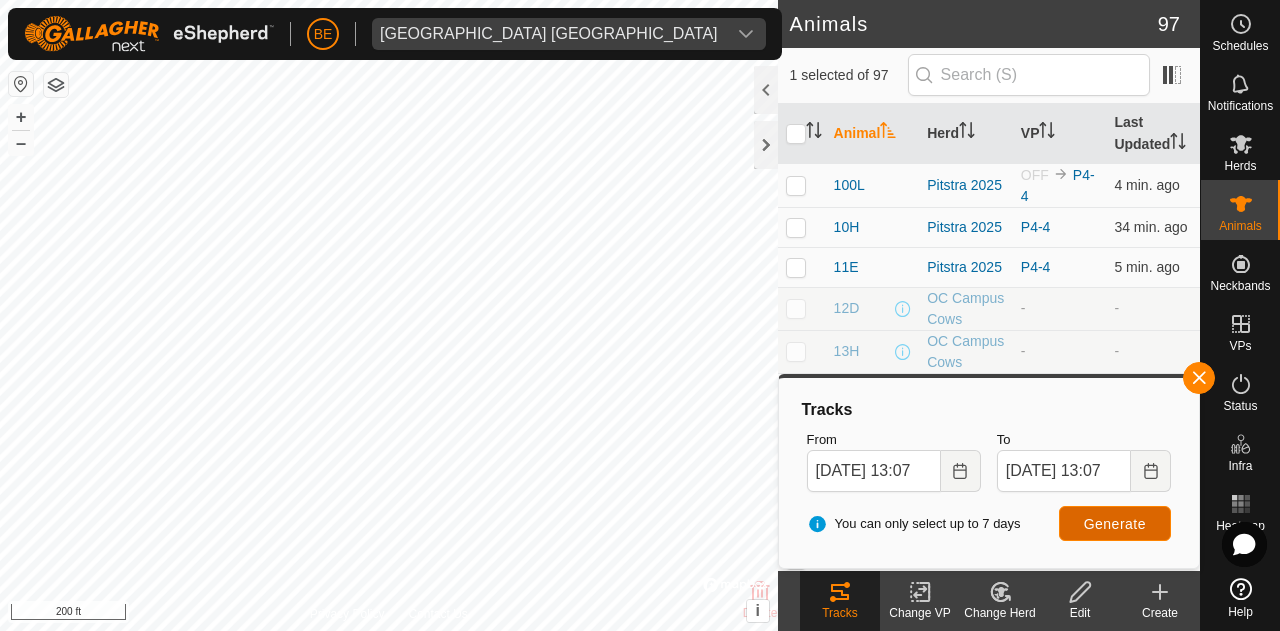 click on "Generate" at bounding box center [1115, 524] 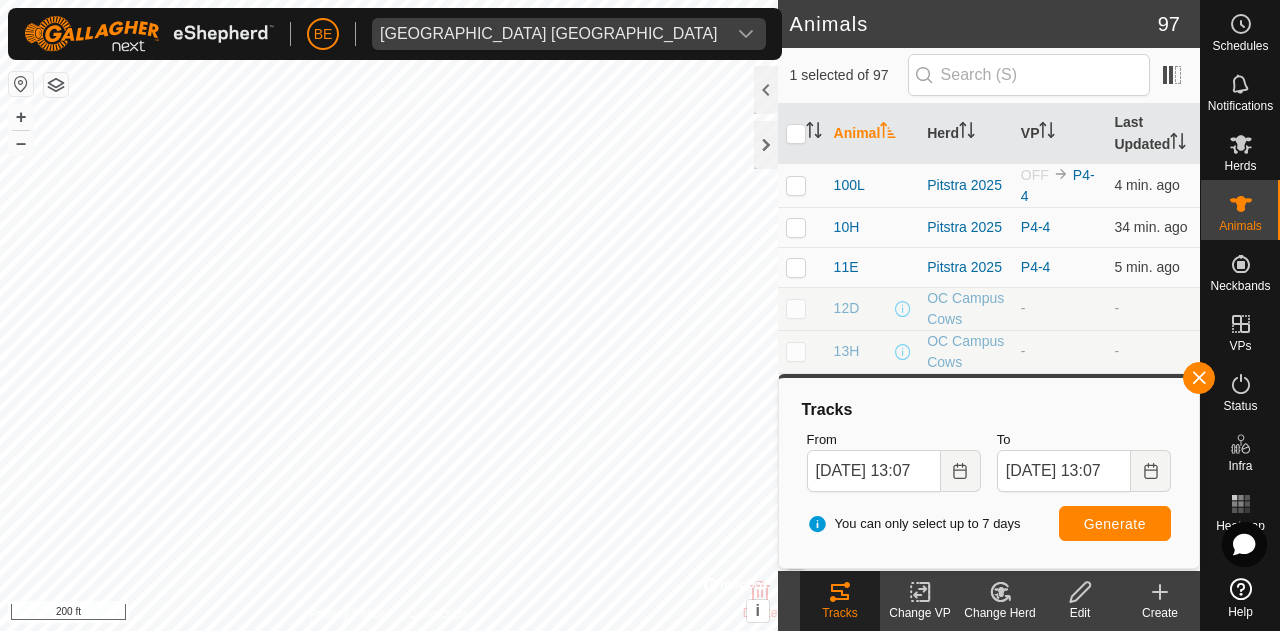 click on "BE Olds College [GEOGRAPHIC_DATA] Schedules Notifications Herds Animals Neckbands VPs Status Infra Heatmap Help Animals 97  1 selected of 97   Animal   Herd   VP   Last Updated   100L   Pitstra 2025  OFF P4-4  4 min. ago  10H   Pitstra 2025  P4-4  34 min. ago  11E   Pitstra 2025  P4-4  5 min. ago  12D   OC Campus Cows  -  -  13H   OC Campus Cows  -  -  13W   Pitstra 2025  P4-4  4 min. ago  15H   Pitstra 2025  P4-4  4 min. ago  19E   OC Campus Cows  -  -  201E   OC Campus Cows  -  -  212D   Pitstra 2025  P4-4  3 min. ago  21H   Pitstra 2025  P4-4  34 min. ago  220F   Pitstra 2025  P4-4  4 min. ago  22H   Pitstra 2025  OFF P4-4  34 min. ago  252G   Pitstra 2025  OFF P4-4  4 min. ago  253G   OC Campus Cows  -  -  262J   OC Campus Cows  -  -  263K   [GEOGRAPHIC_DATA] Cows  -  -  264K   Pitstra 2025  P4-4  4 min. ago  265K   Pitstra 2025  P4-4  5 min. ago  267K   Pitstra 2025  P4-4  5 min. ago  268K   Pitstra 2025  OFF P4-4  34 min. ago  269K   Pitstra 2025  OFF P4-4  34 min. ago  26F   Pitstra 2025  P4-4  4 min. ago  271K  -" at bounding box center (640, 315) 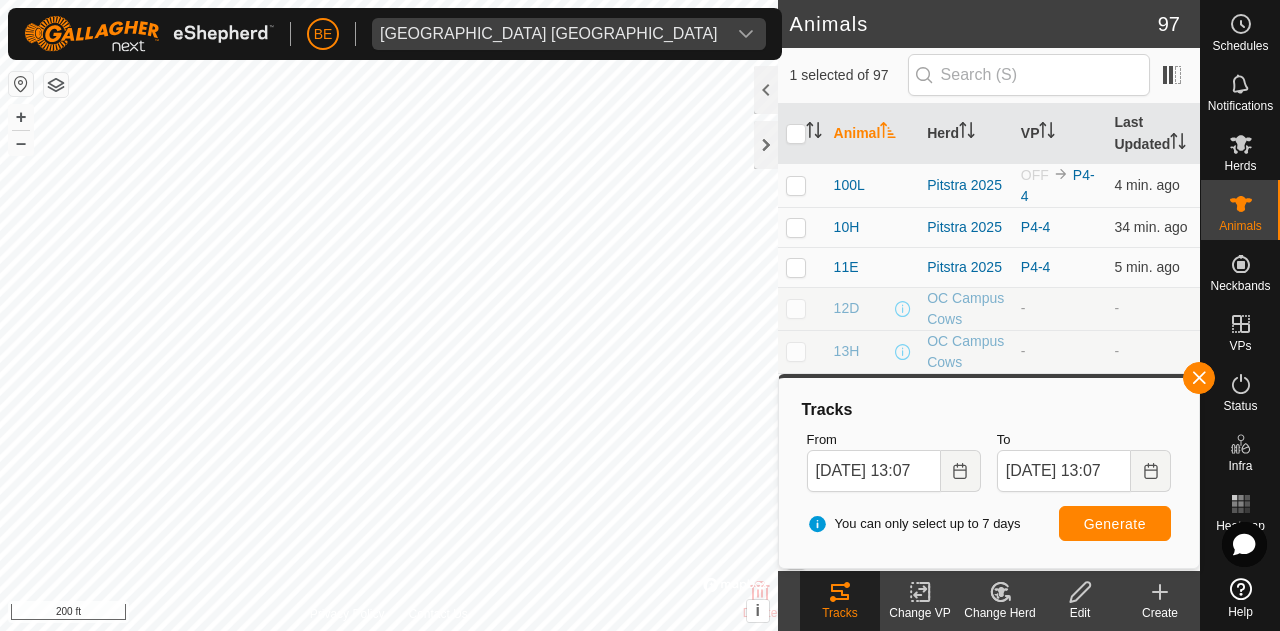 checkbox on "false" 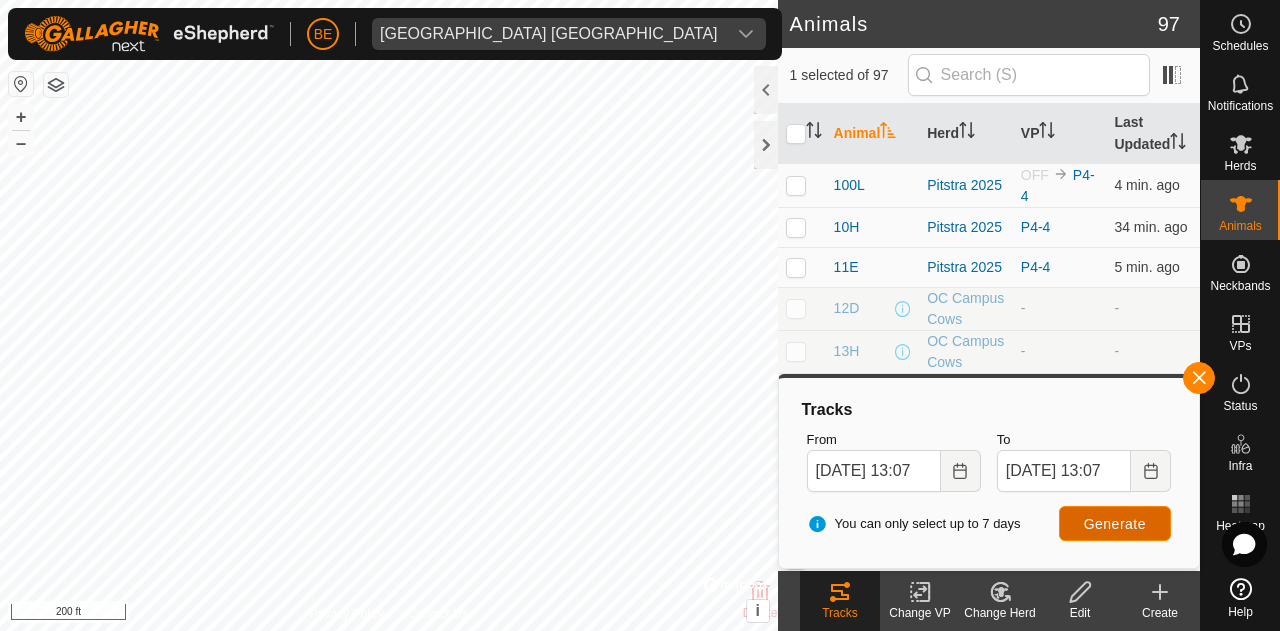 click on "Generate" at bounding box center (1115, 524) 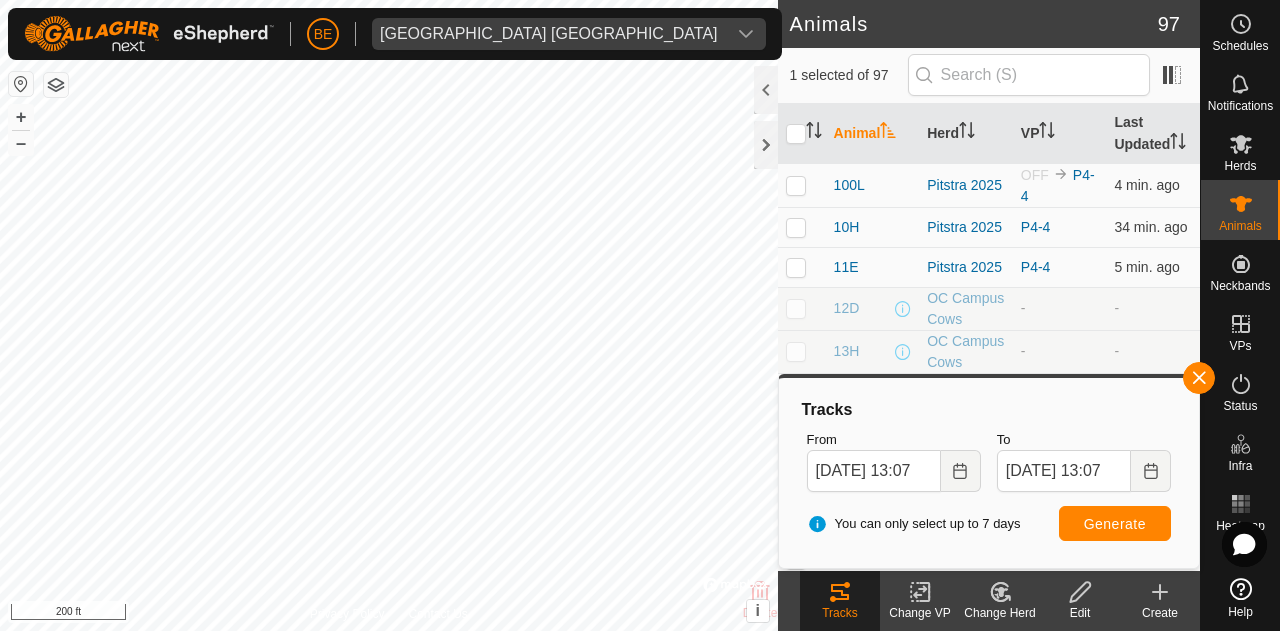 click on "BE Olds College [GEOGRAPHIC_DATA] Schedules Notifications Herds Animals Neckbands VPs Status Infra Heatmap Help Animals 97  1 selected of 97   Animal   Herd   VP   Last Updated   100L   Pitstra 2025  OFF P4-4  4 min. ago  10H   Pitstra 2025  P4-4  34 min. ago  11E   Pitstra 2025  P4-4  5 min. ago  12D   OC Campus Cows  -  -  13H   OC Campus Cows  -  -  13W   Pitstra 2025  P4-4  4 min. ago  15H   Pitstra 2025  P4-4  4 min. ago  19E   OC Campus Cows  -  -  201E   OC Campus Cows  -  -  212D   Pitstra 2025  P4-4  3 min. ago  21H   Pitstra 2025  P4-4  34 min. ago  220F   Pitstra 2025  P4-4  4 min. ago  22H   Pitstra 2025  OFF P4-4  34 min. ago  252G   Pitstra 2025  OFF P4-4  4 min. ago  253G   OC Campus Cows  -  -  262J   OC Campus Cows  -  -  263K   [GEOGRAPHIC_DATA] Cows  -  -  264K   Pitstra 2025  P4-4  4 min. ago  265K   Pitstra 2025  P4-4  5 min. ago  267K   Pitstra 2025  P4-4  5 min. ago  268K   Pitstra 2025  OFF P4-4  34 min. ago  269K   Pitstra 2025  OFF P4-4  34 min. ago  26F   Pitstra 2025  P4-4  4 min. ago OFF" at bounding box center [640, 315] 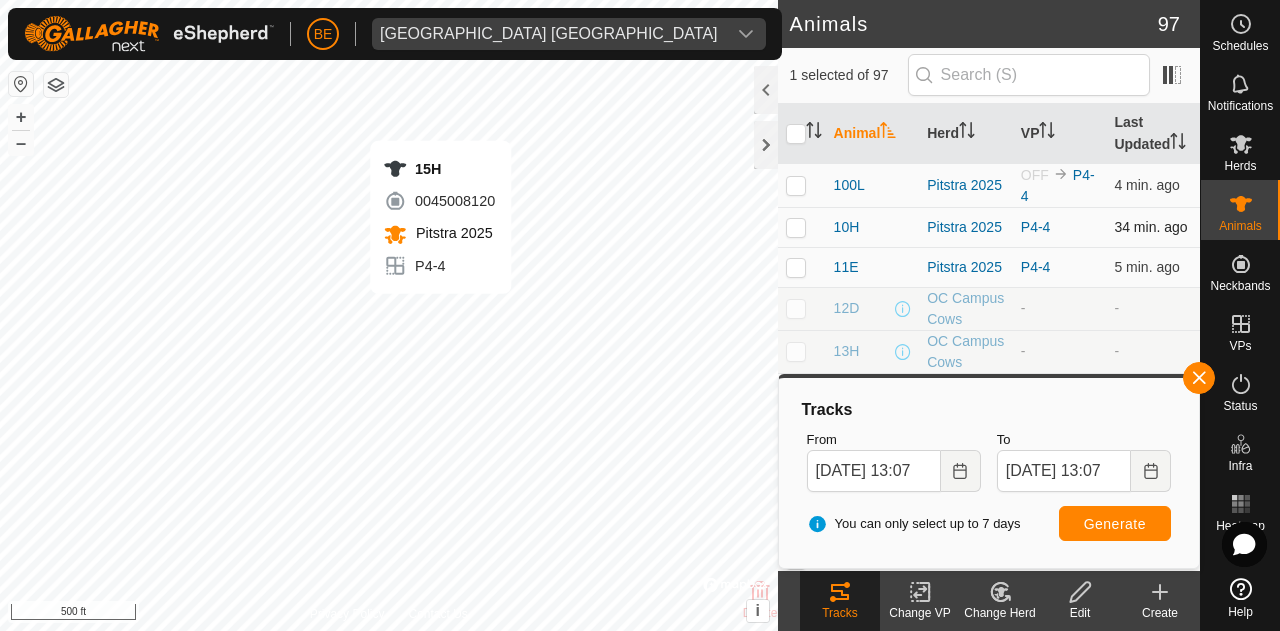 checkbox on "true" 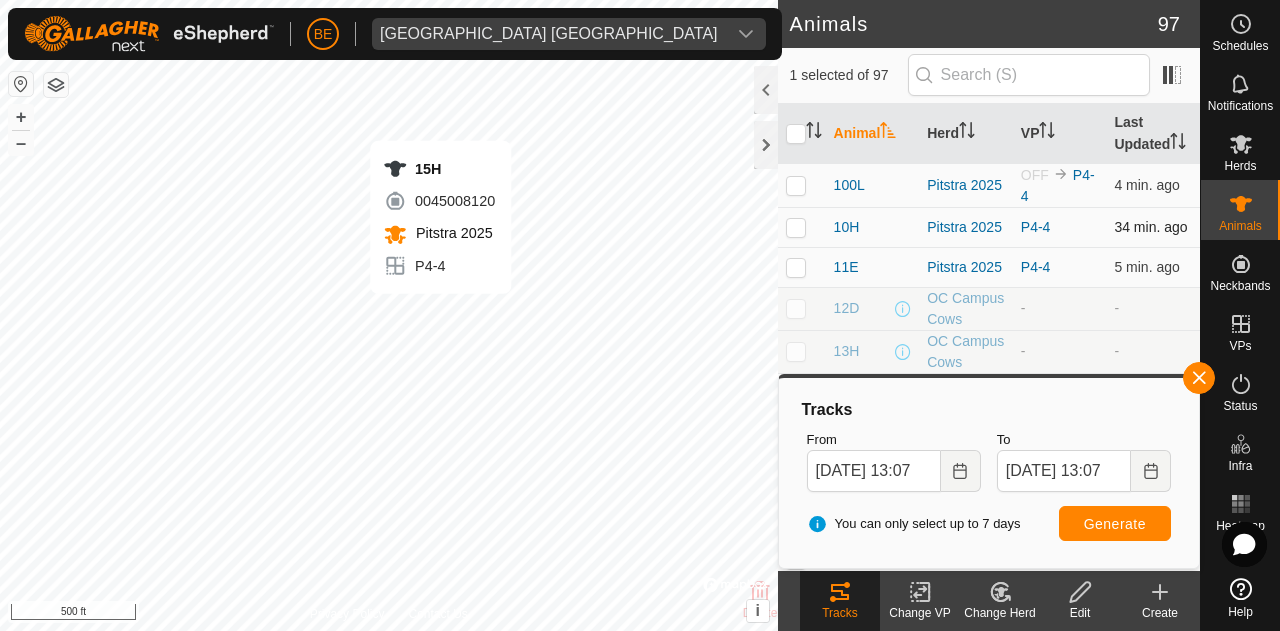 checkbox on "false" 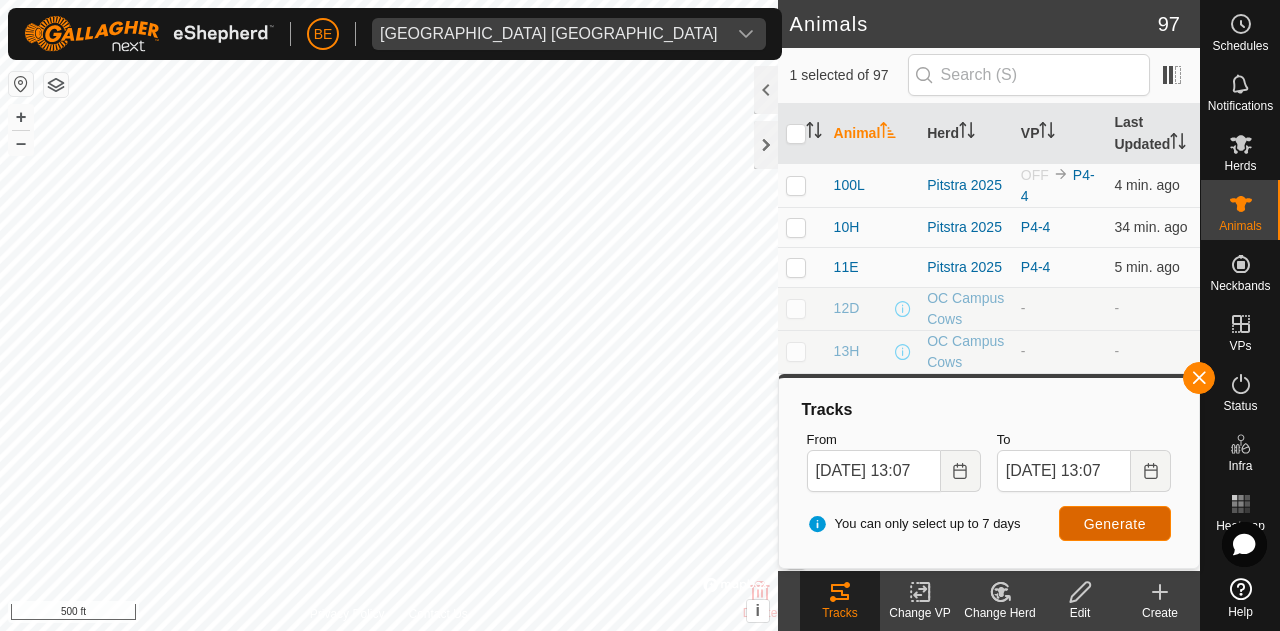 click on "Generate" at bounding box center [1115, 523] 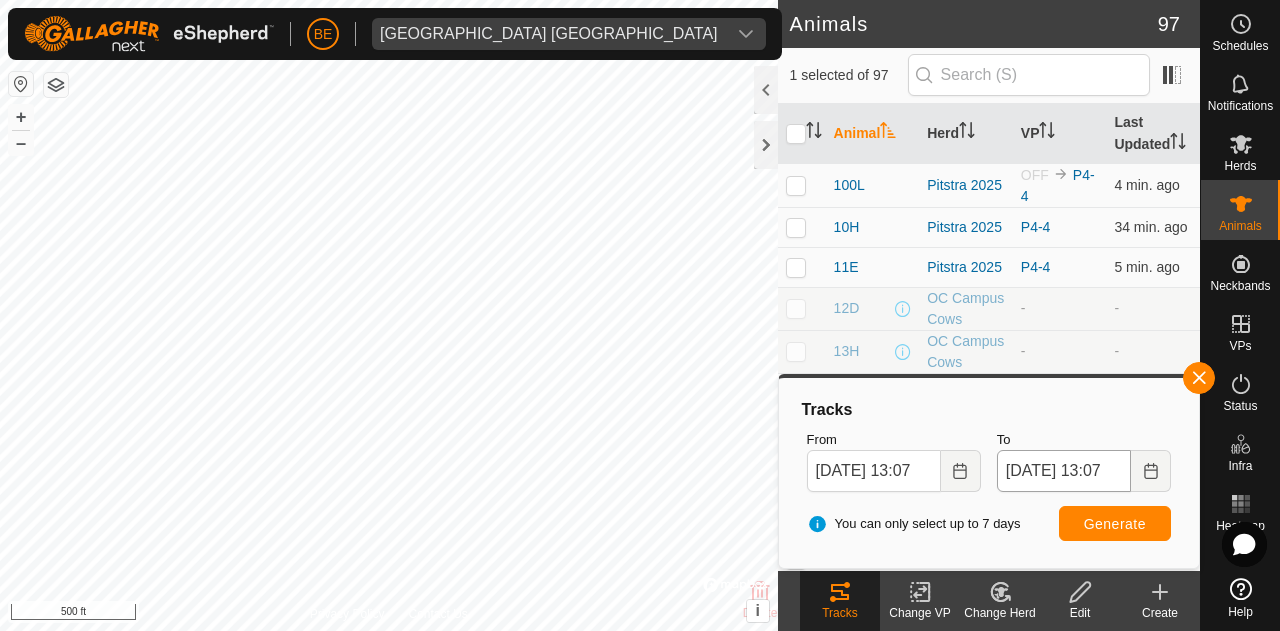 checkbox on "false" 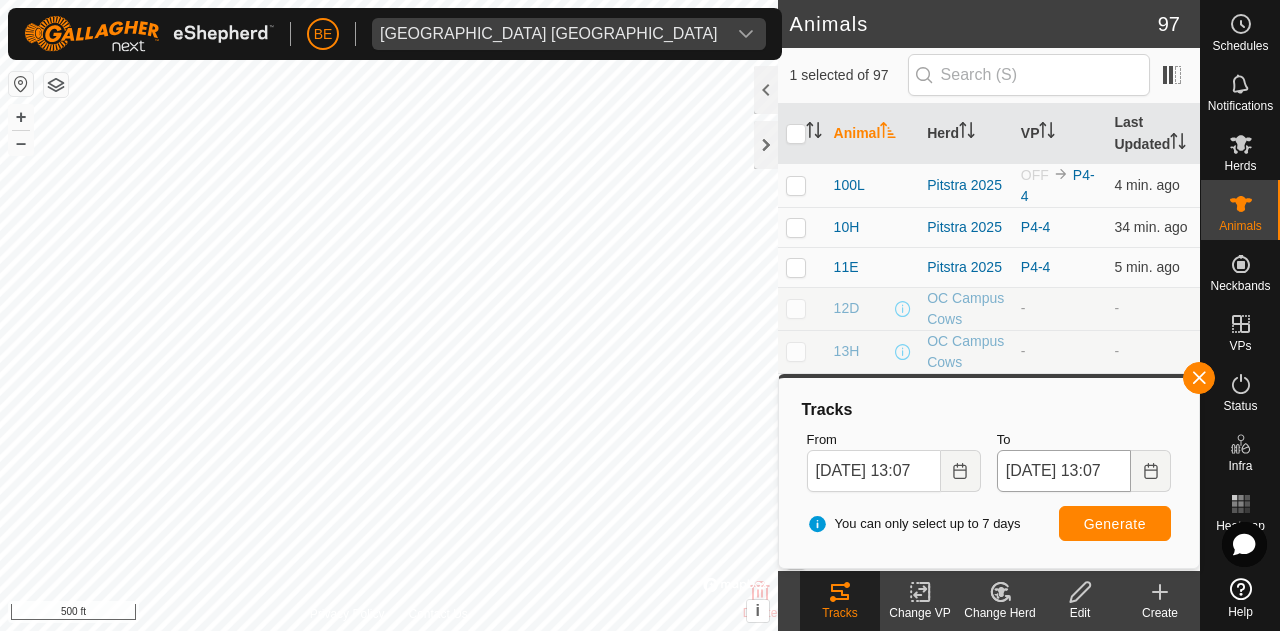 checkbox on "true" 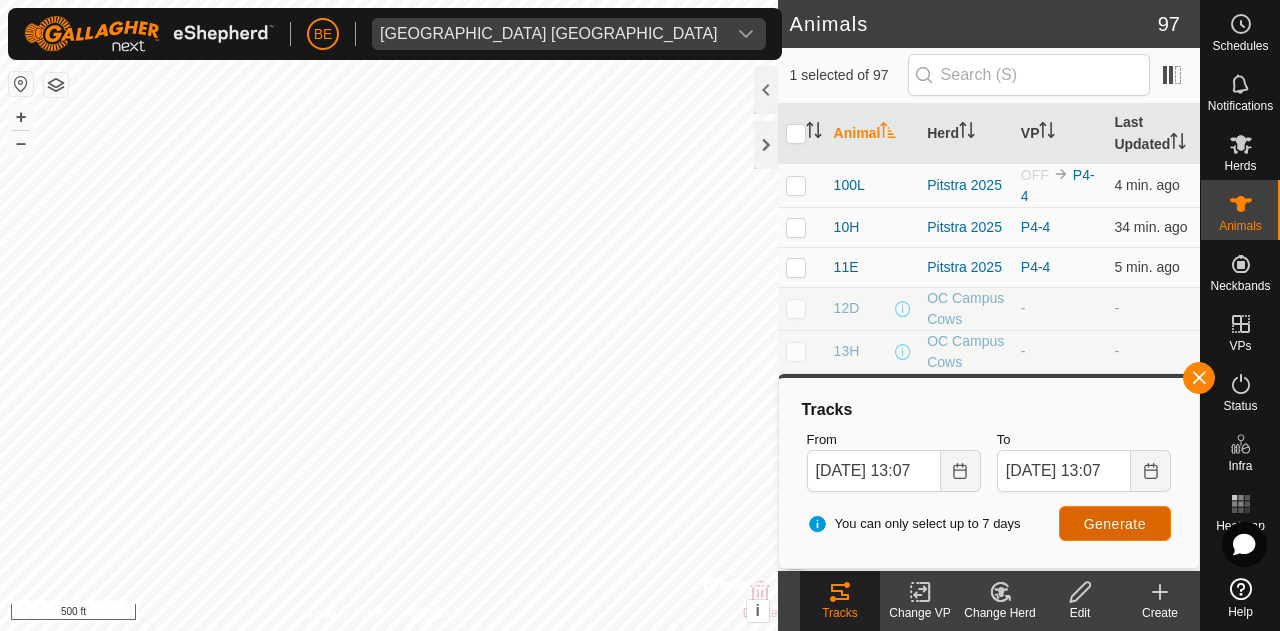 click on "Generate" at bounding box center [1115, 523] 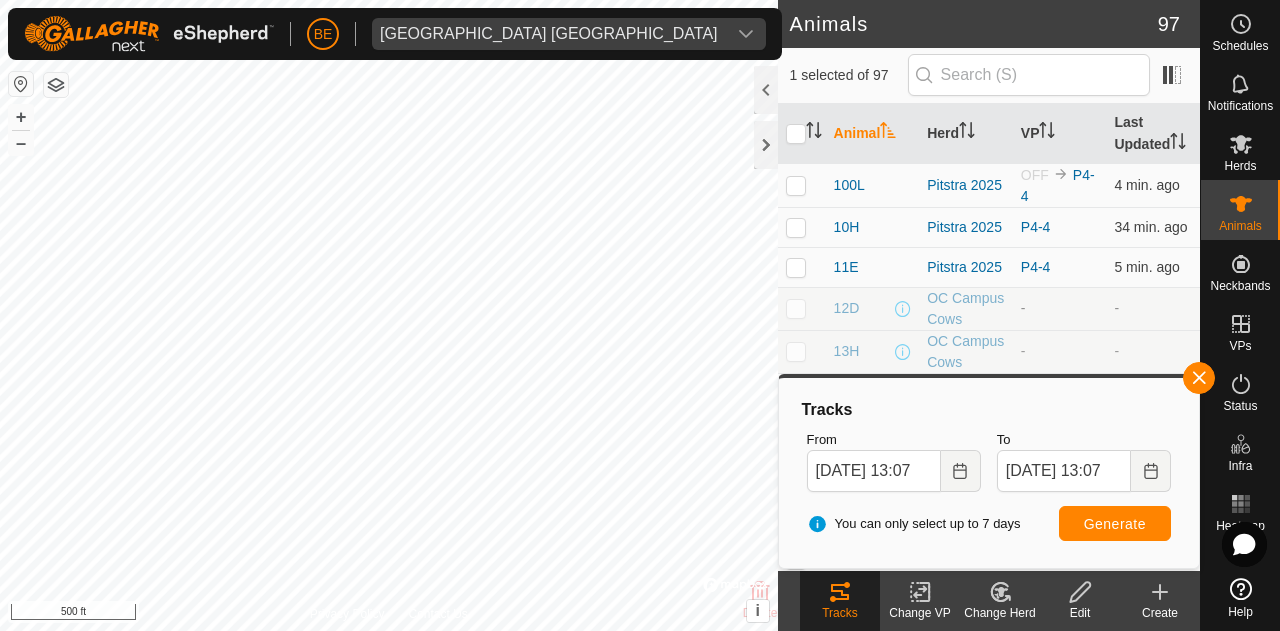 click on "Animals 97  1 selected of 97   Animal   Herd   VP   Last Updated   100L   Pitstra 2025  OFF P4-4  4 min. ago  10H   Pitstra 2025  P4-4  34 min. ago  11E   Pitstra 2025  P4-4  5 min. ago  12D   OC Campus Cows  -  -  13H   OC Campus Cows  -  -  13W   Pitstra 2025  P4-4  4 min. ago  15H   Pitstra 2025  P4-4  4 min. ago  19E   OC Campus Cows  -  -  201E   OC Campus Cows  -  -  212D   Pitstra 2025  P4-4  3 min. ago  21H   Pitstra 2025  P4-4  34 min. ago  220F   Pitstra 2025  P4-4  4 min. ago  22H   Pitstra 2025  OFF P4-4  34 min. ago  252G   Pitstra 2025  OFF P4-4  4 min. ago  253G   OC Campus Cows  -  -  262J   OC Campus Cows  -  -  263K   [GEOGRAPHIC_DATA] Cows  -  -  264K   Pitstra 2025  P4-4  4 min. ago  265K   Pitstra 2025  P4-4  5 min. ago  267K   Pitstra 2025  P4-4  5 min. ago  268K   Pitstra 2025  OFF P4-4  34 min. ago  269K   Pitstra 2025  OFF P4-4  34 min. ago  26F   Pitstra 2025  P4-4  4 min. ago  271K   Pitstra 2025  P4-4  5 min. ago  272K   Pitstra 2025  P4-4  34 min. ago  273K   Pitstra 2025  OFF P4-4  274K" 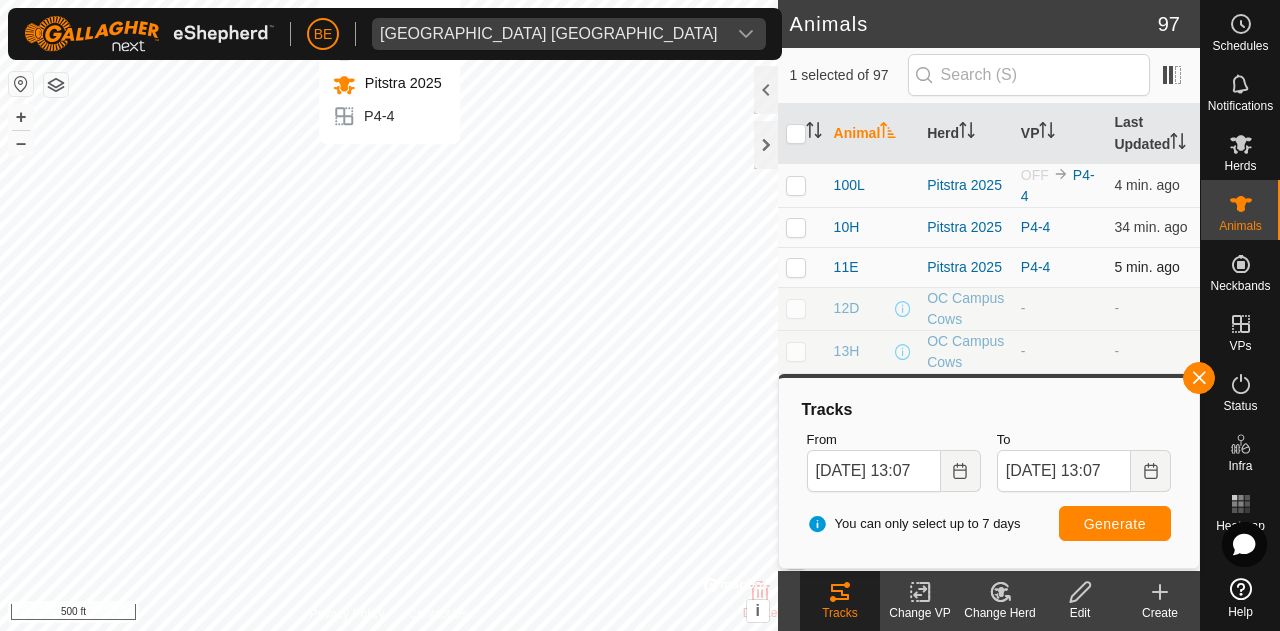 checkbox on "true" 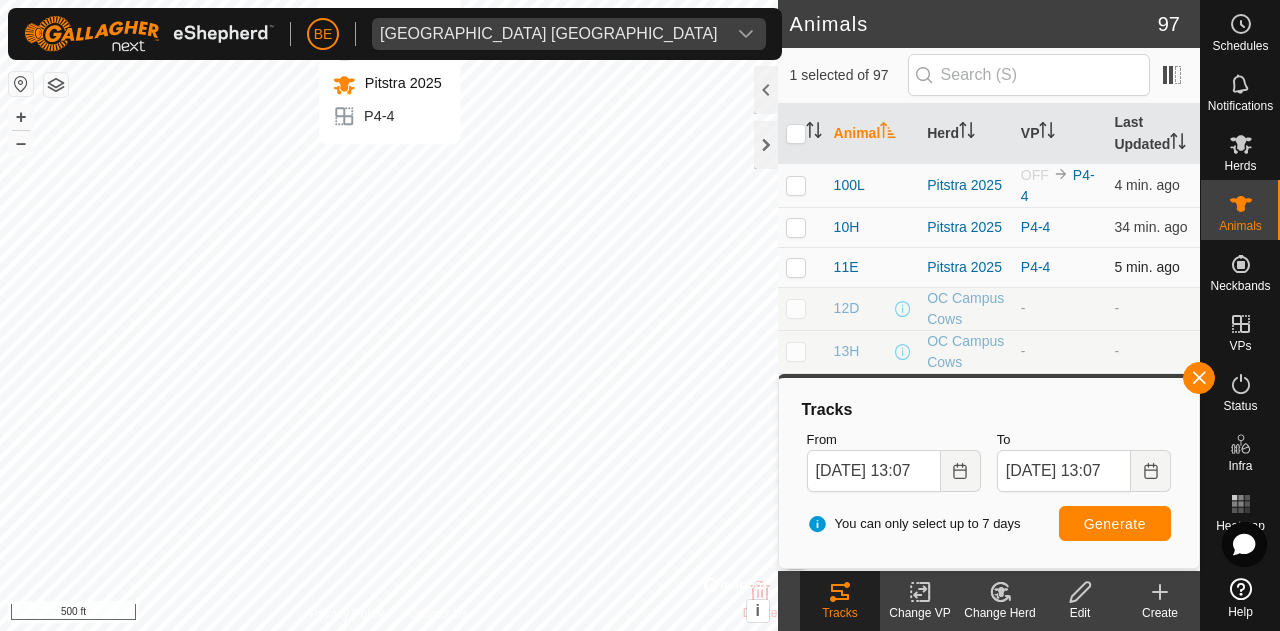 checkbox on "false" 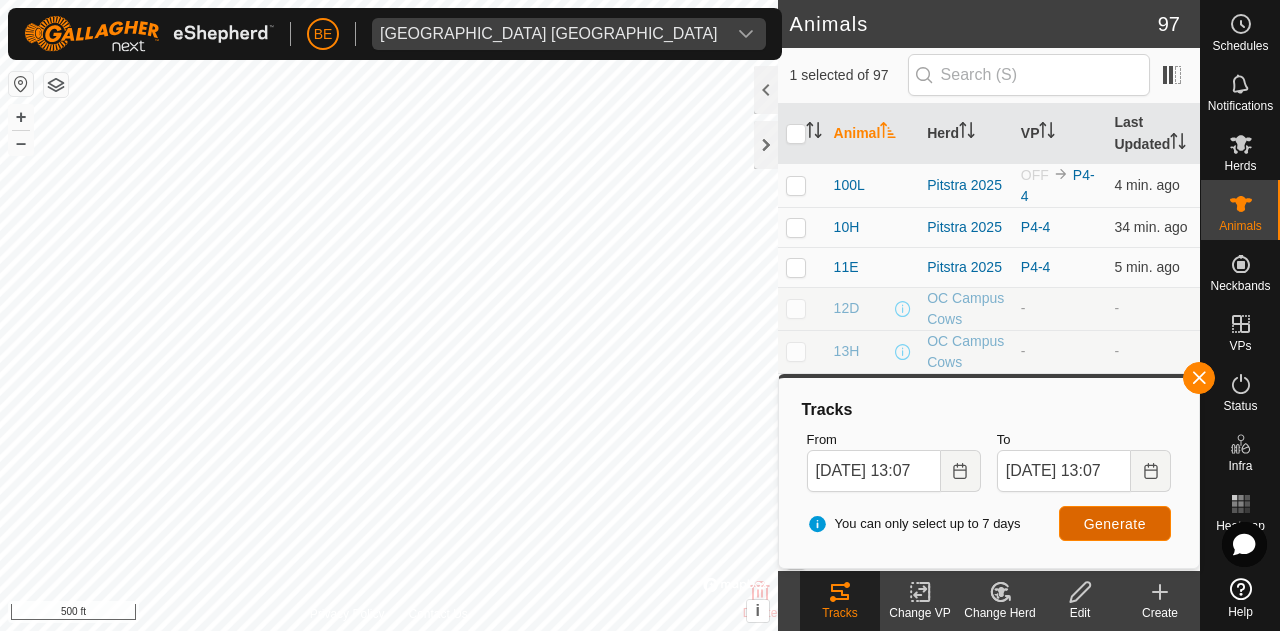 click on "Generate" at bounding box center [1115, 524] 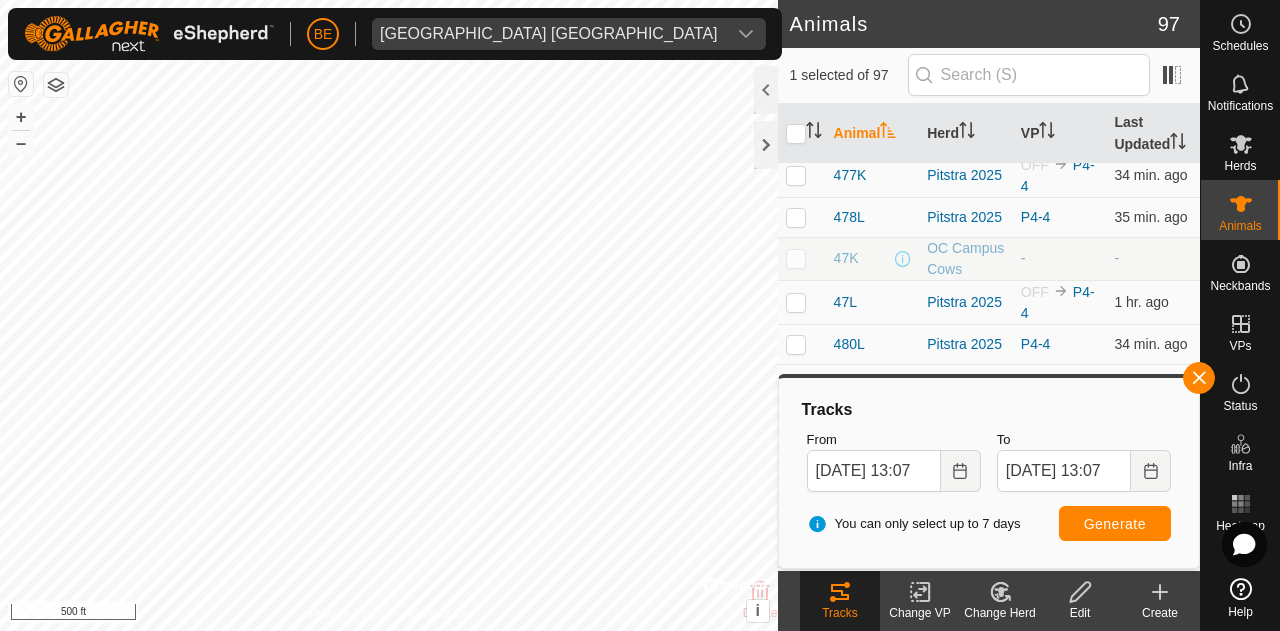 scroll, scrollTop: 2300, scrollLeft: 0, axis: vertical 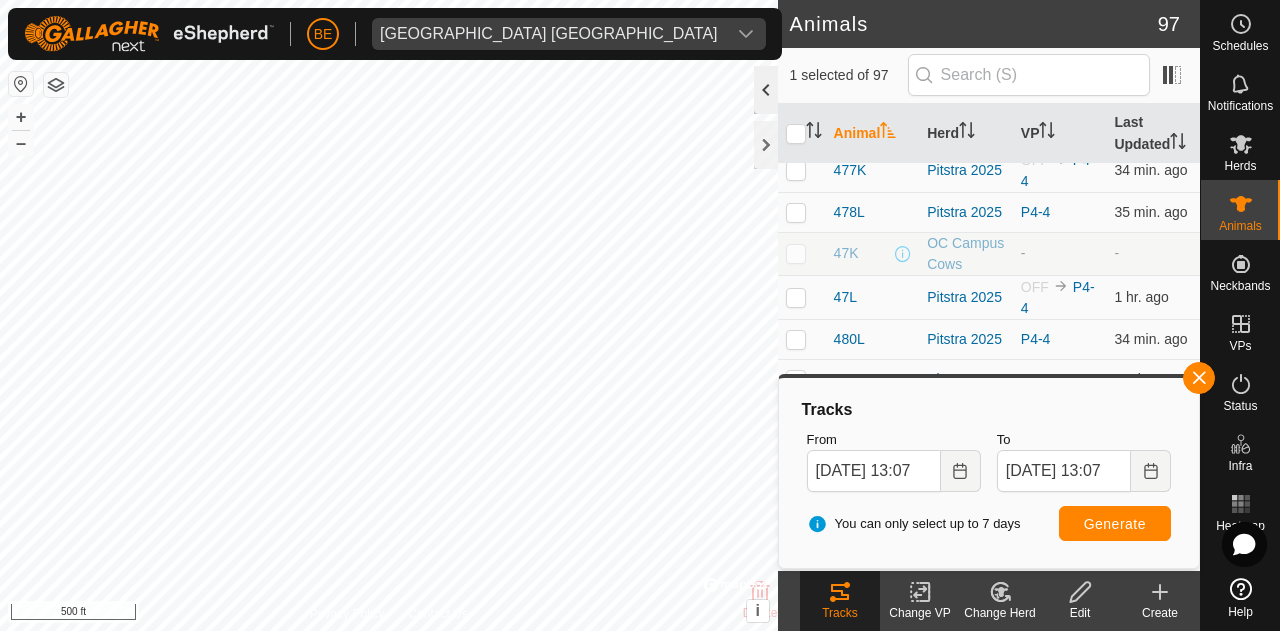 click 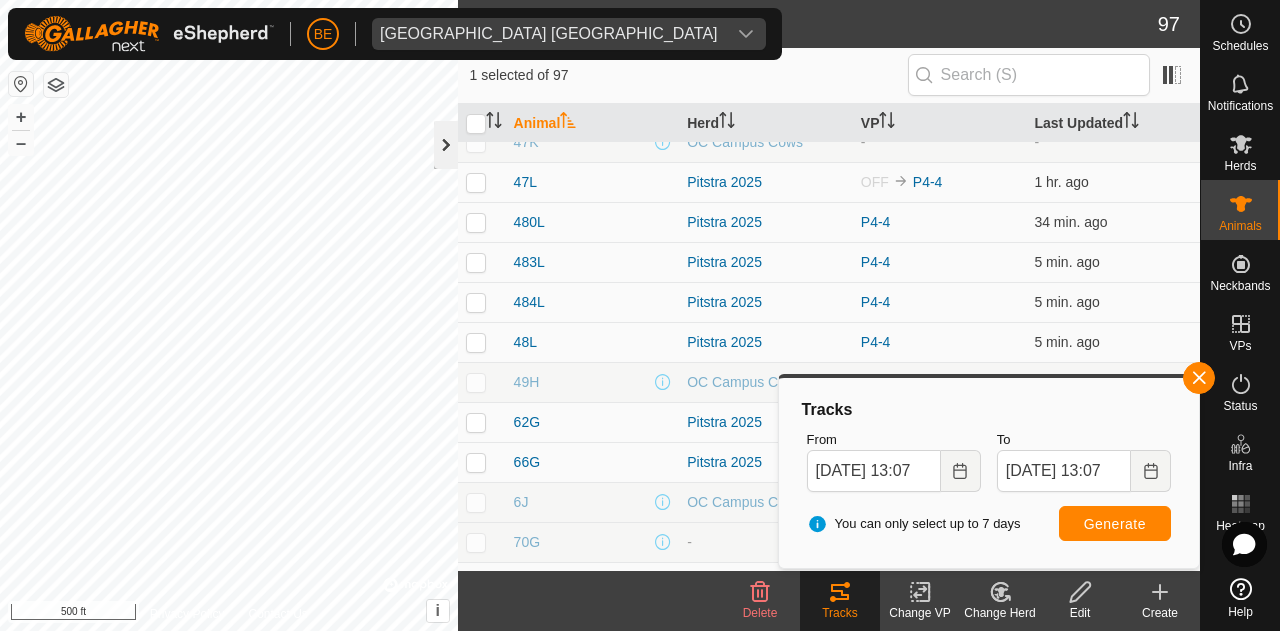 click 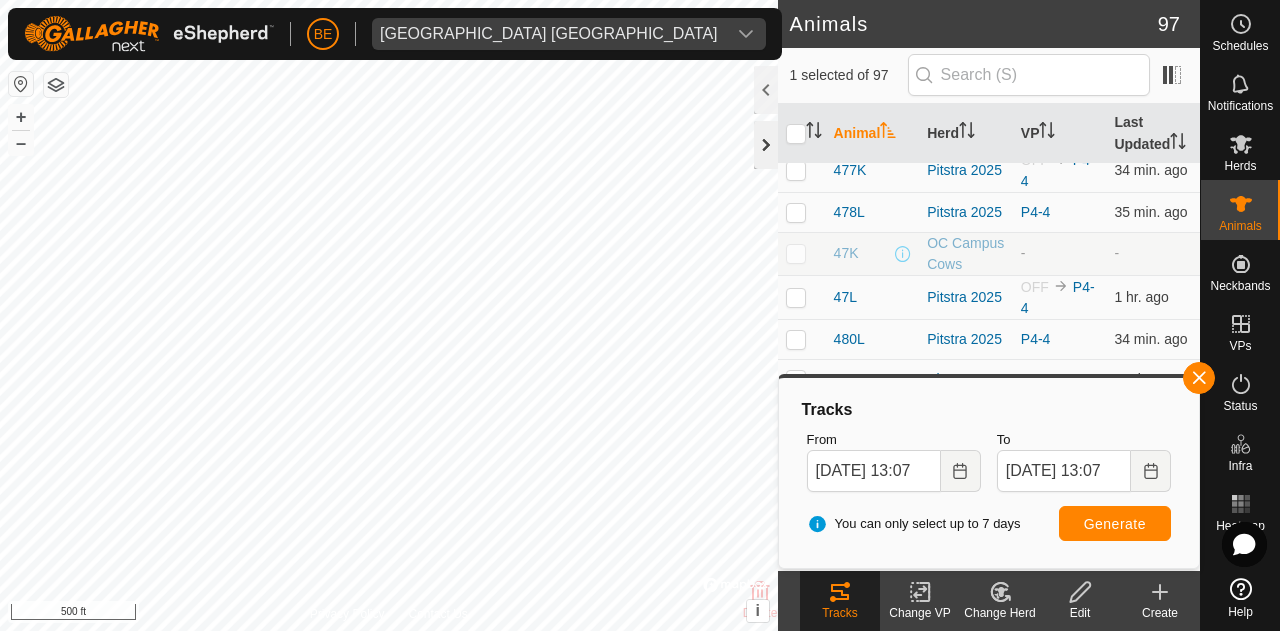 click 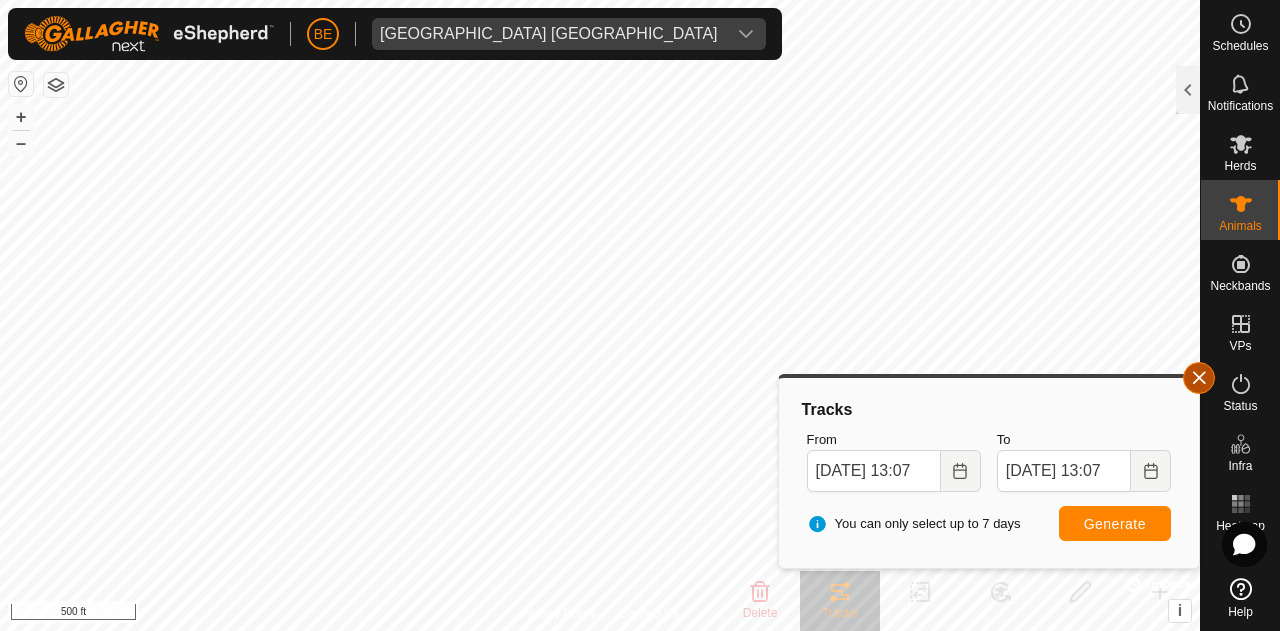 click at bounding box center [1199, 378] 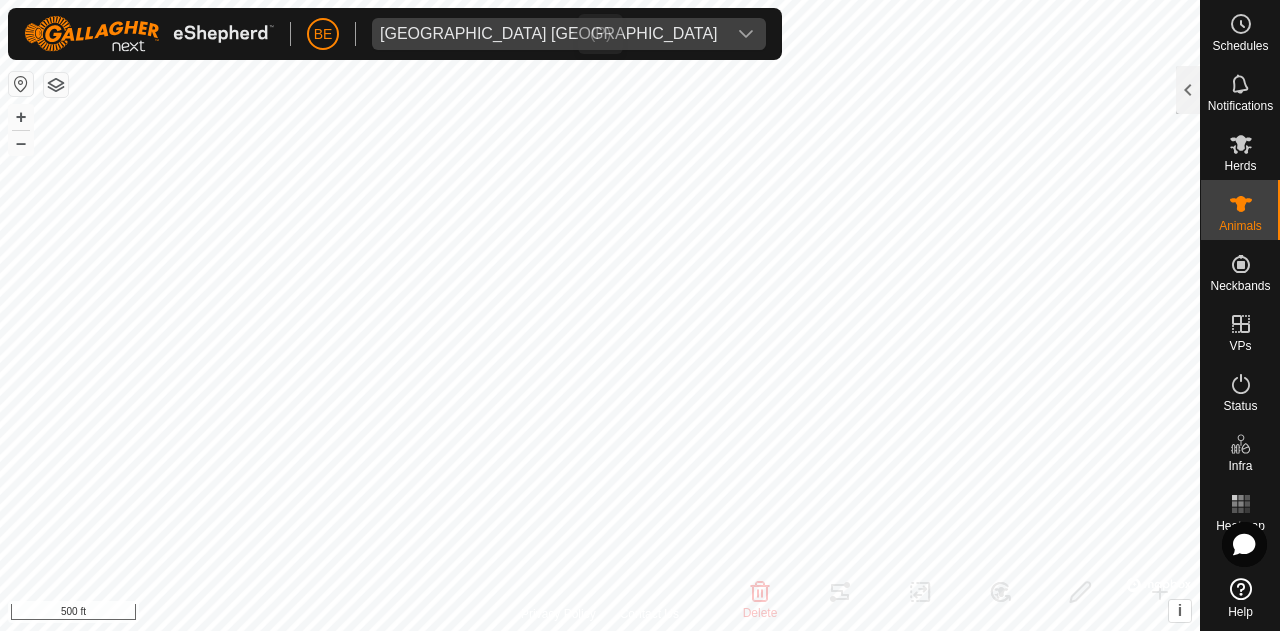click on "[GEOGRAPHIC_DATA] [GEOGRAPHIC_DATA]" at bounding box center [549, 34] 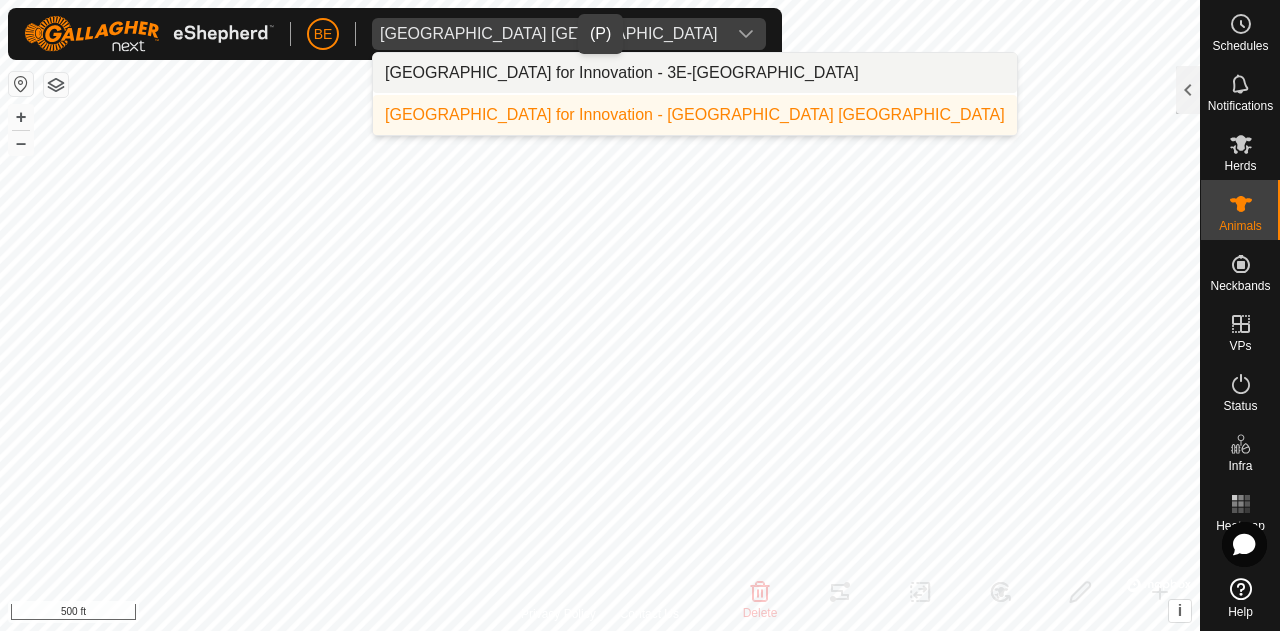 click on "[GEOGRAPHIC_DATA] for Innovation - 3E-[GEOGRAPHIC_DATA]" at bounding box center (695, 73) 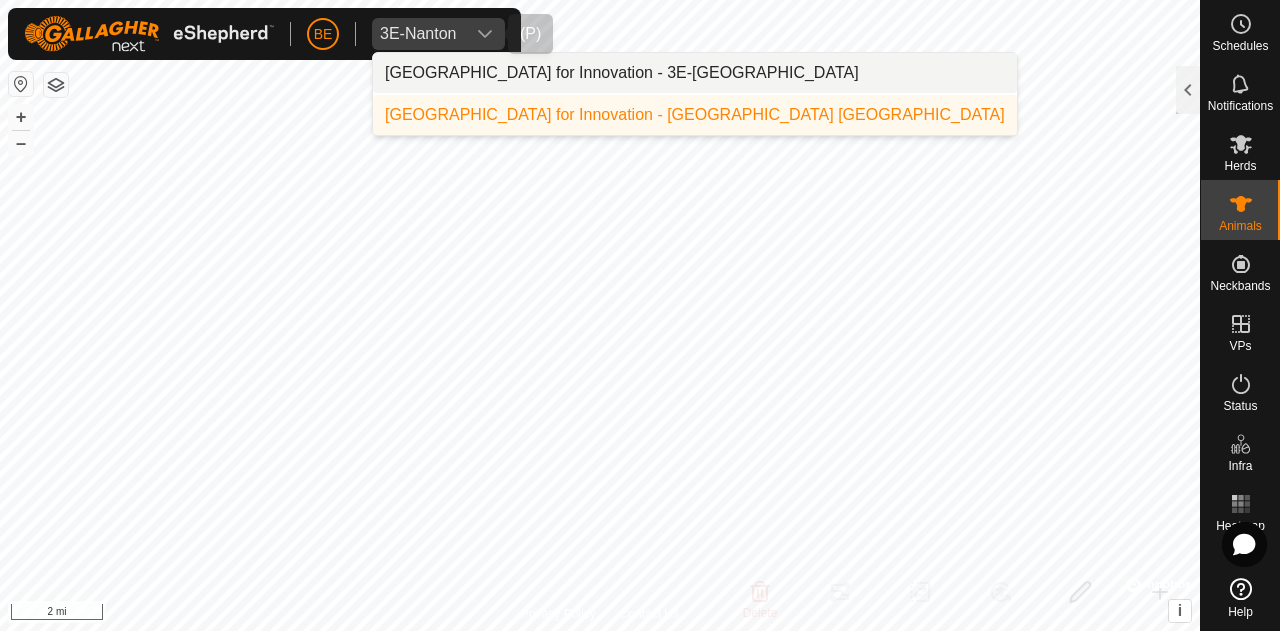 scroll, scrollTop: 0, scrollLeft: 0, axis: both 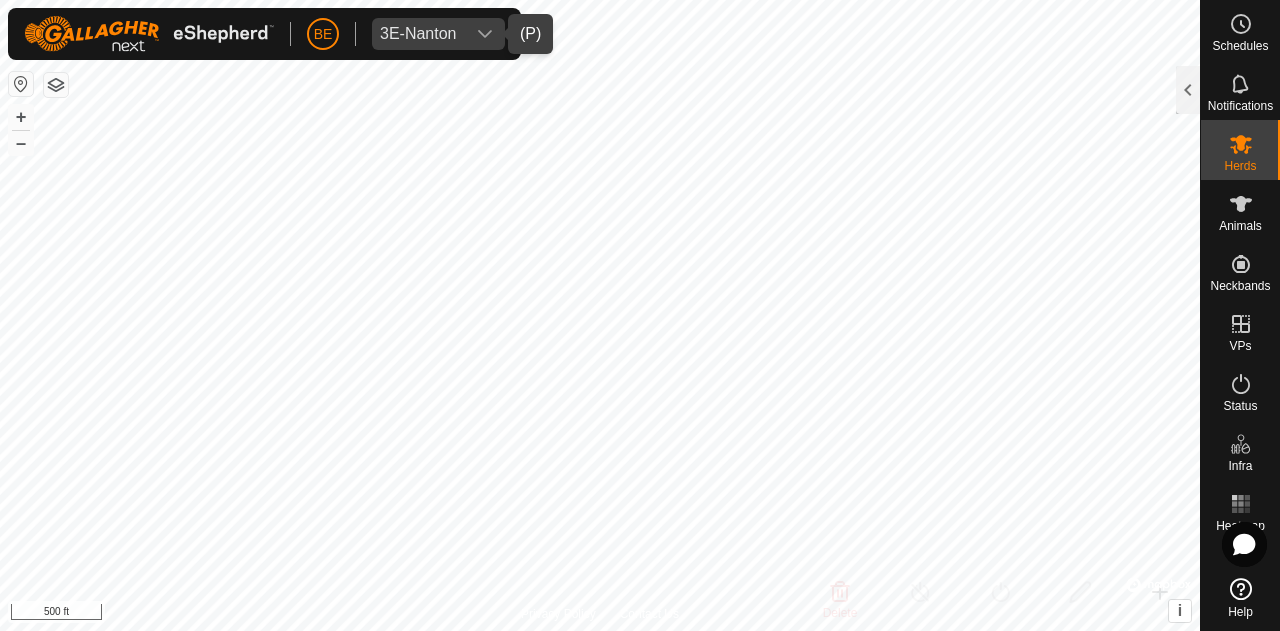 click on "3E-Nanton" at bounding box center (418, 34) 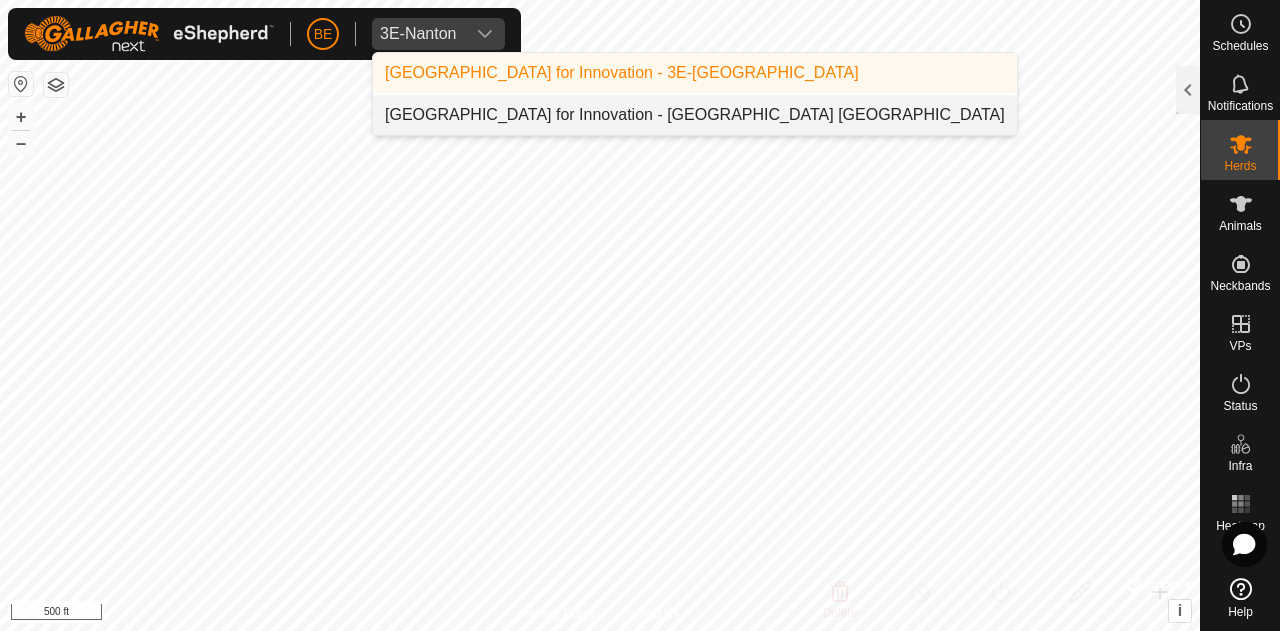 click on "[GEOGRAPHIC_DATA] for Innovation - [GEOGRAPHIC_DATA] [GEOGRAPHIC_DATA]" at bounding box center (695, 115) 